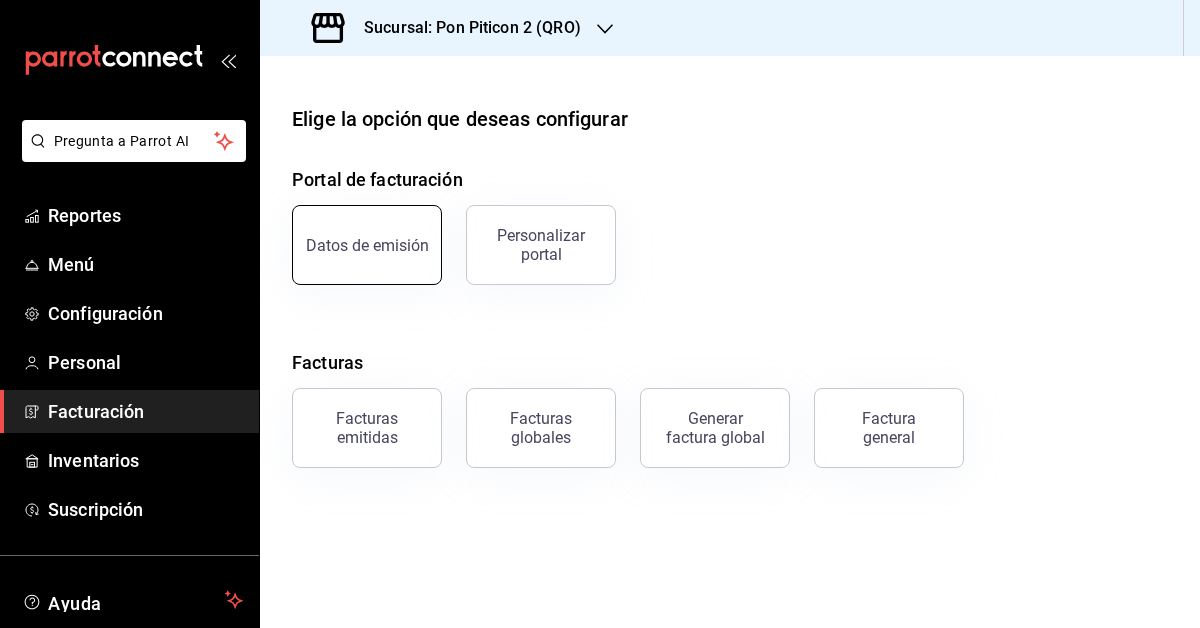 scroll, scrollTop: 0, scrollLeft: 0, axis: both 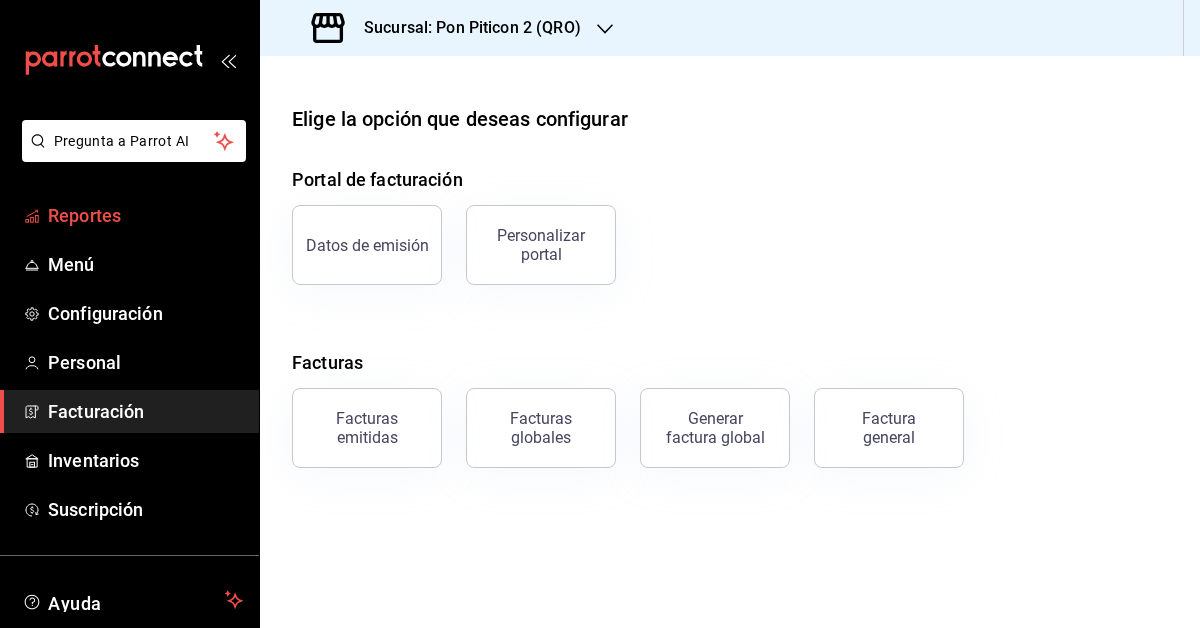 click on "Reportes" at bounding box center [145, 215] 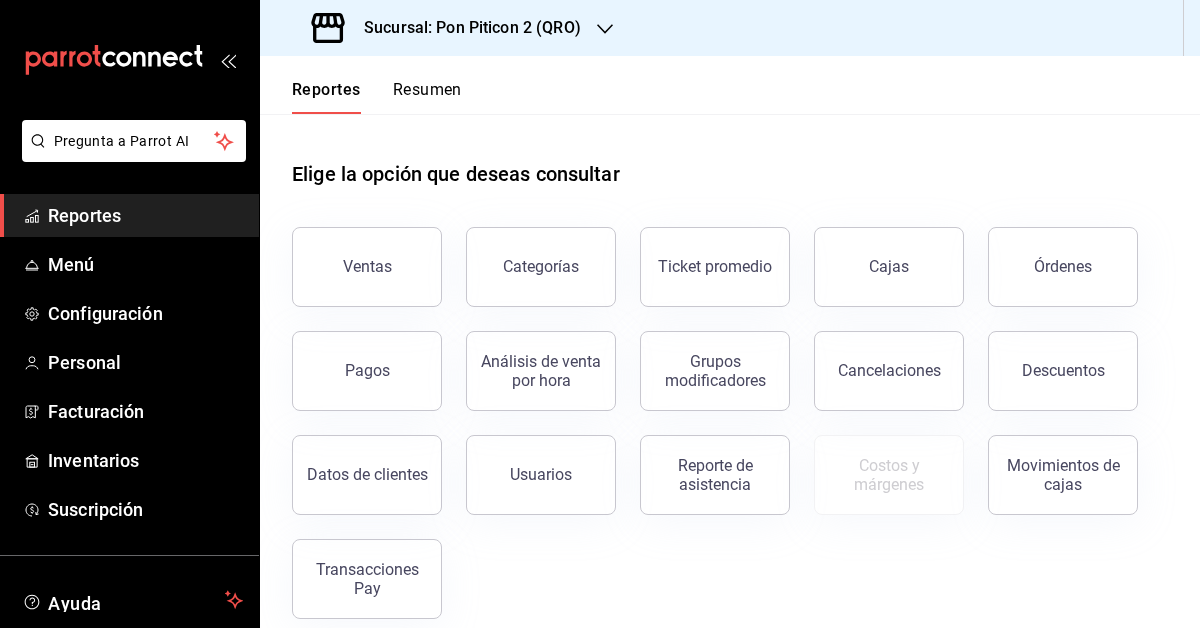 scroll, scrollTop: 23, scrollLeft: 0, axis: vertical 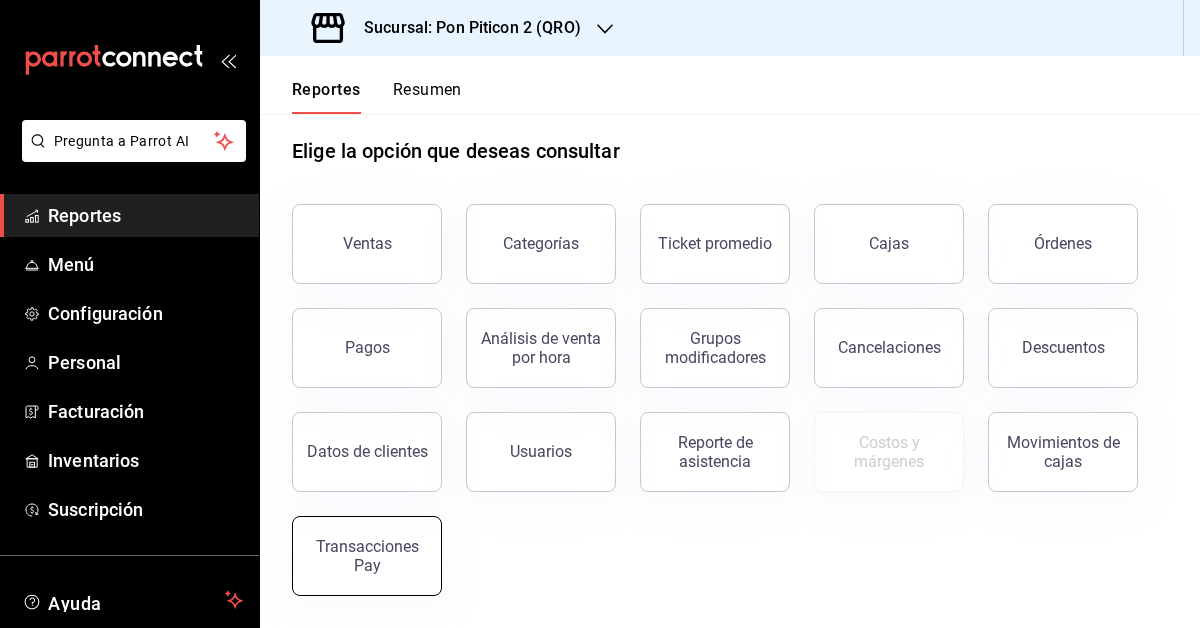 click on "Transacciones Pay" at bounding box center (367, 556) 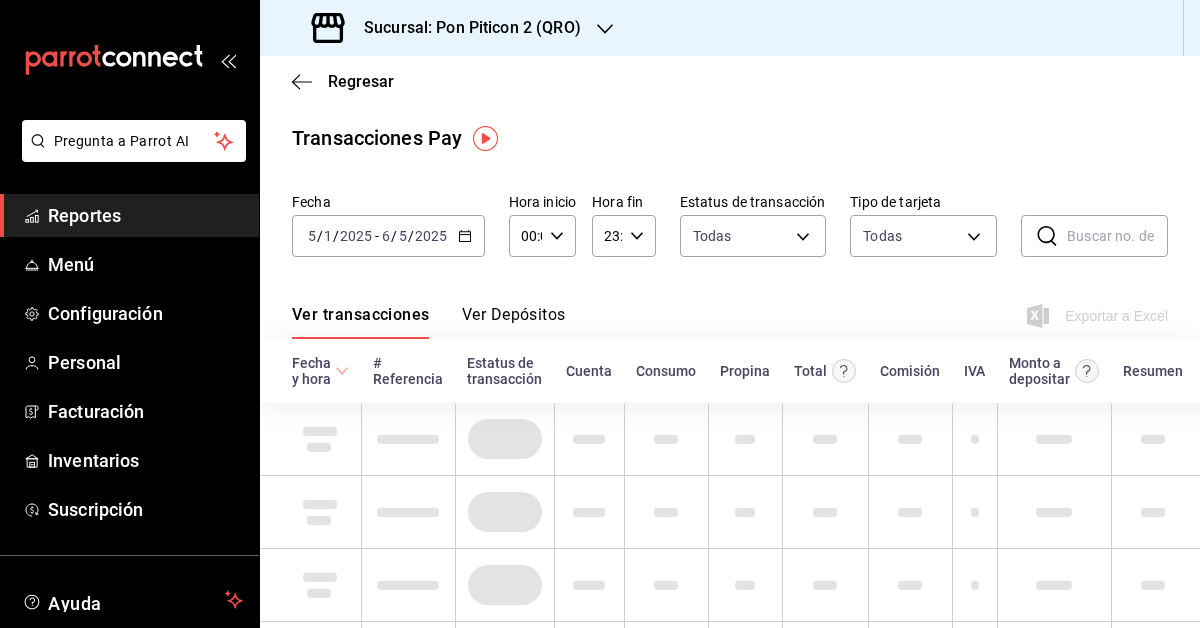 click on "Fecha [DATE] [DATE] - [DATE] [DATE] Hora inicio 00:00 Hora inicio Hora fin 23:59 Hora fin Estatus de transacción Todas approved,failed,canceled,reversed,refunded Tipo de tarjeta Todas AMERICAN_EXPRESS,MASTERCARD,VISA,DISCOVER,UNDEFINED ​ ​" at bounding box center (730, 233) 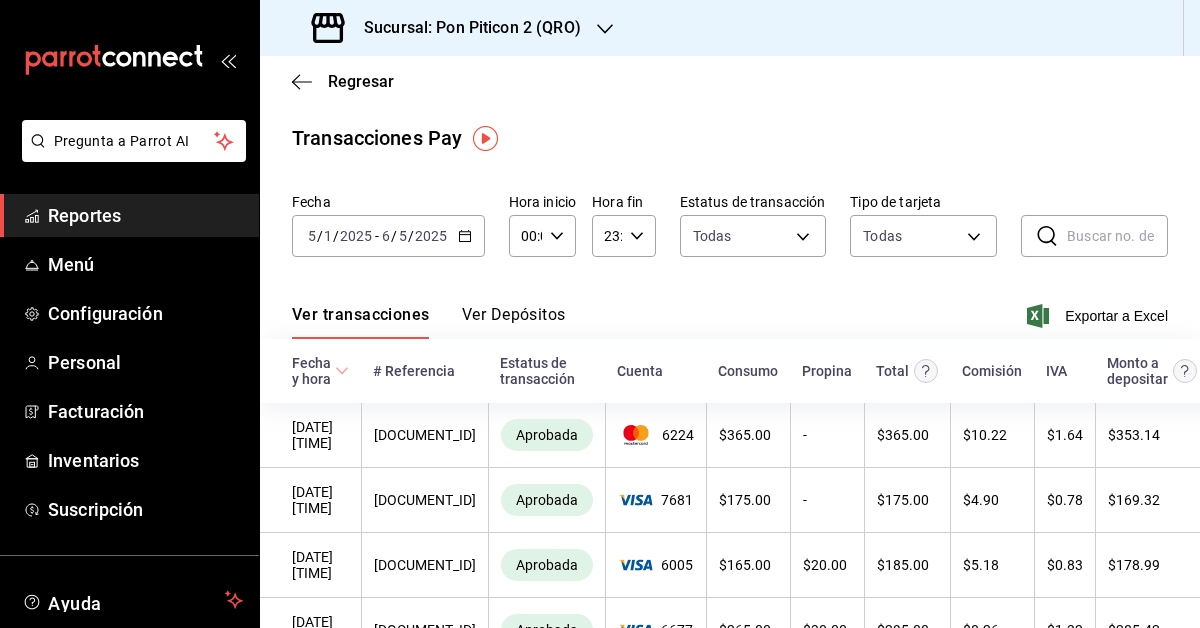 click on "[DATE] [DATE] - [DATE] [DATE]" at bounding box center (388, 236) 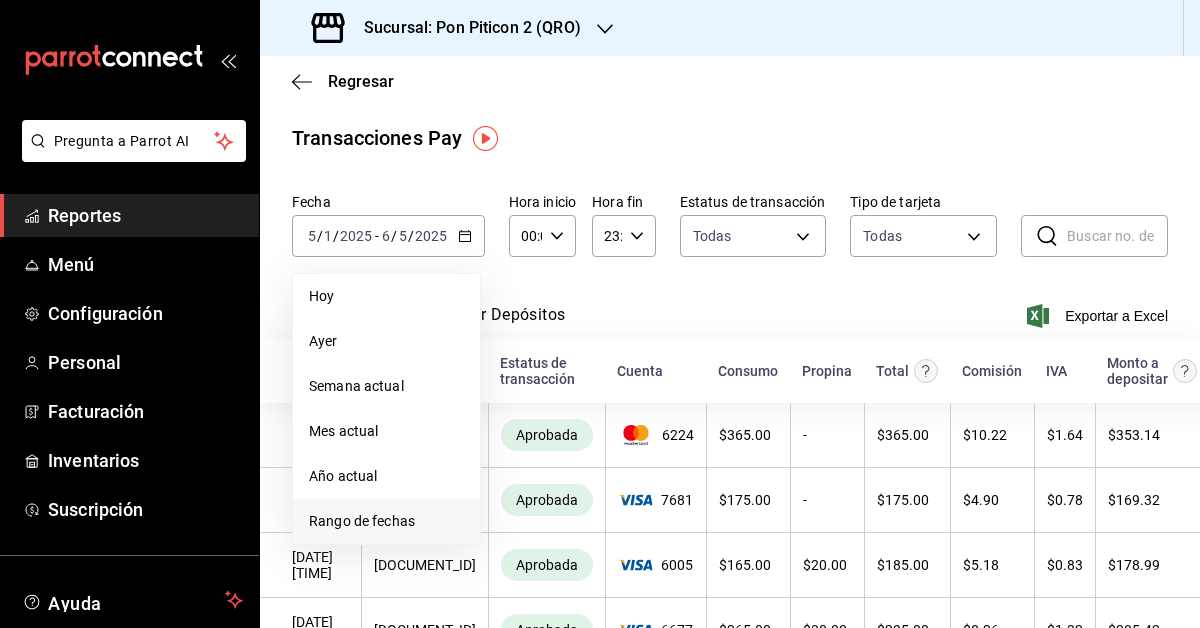 click on "Rango de fechas" at bounding box center [386, 521] 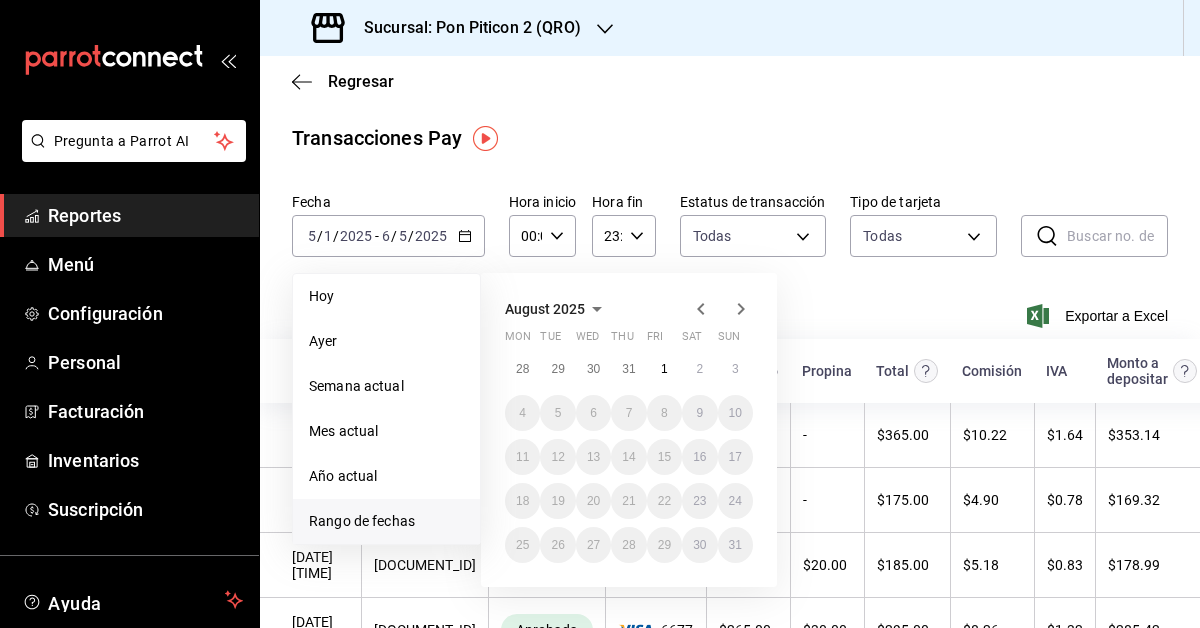 click 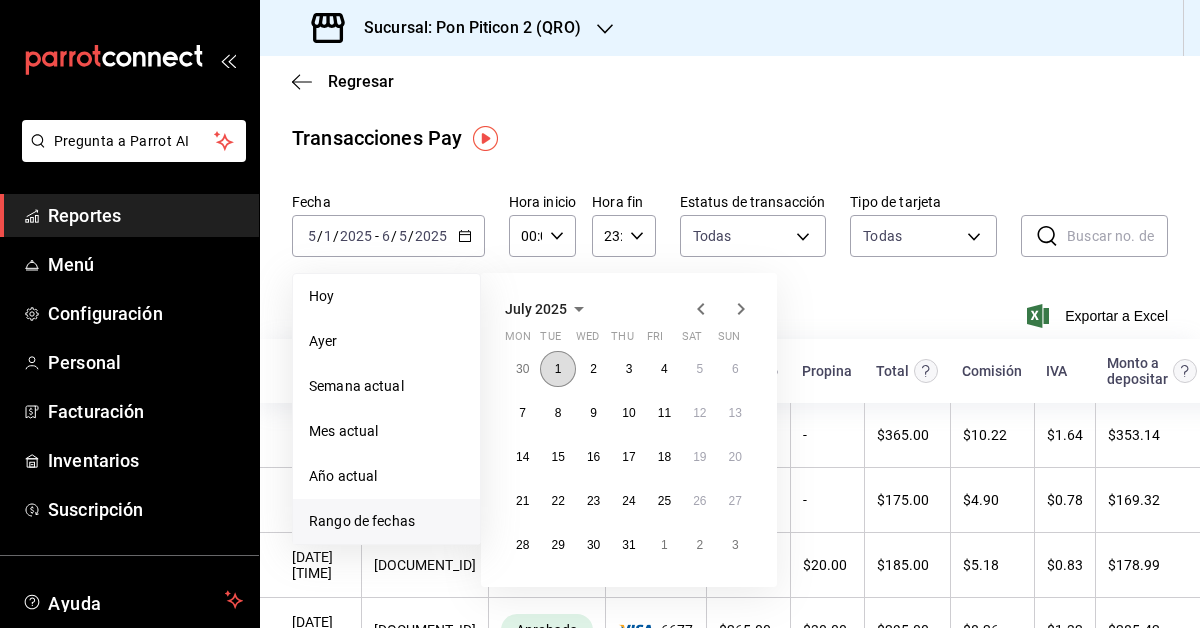 click on "1" at bounding box center [557, 369] 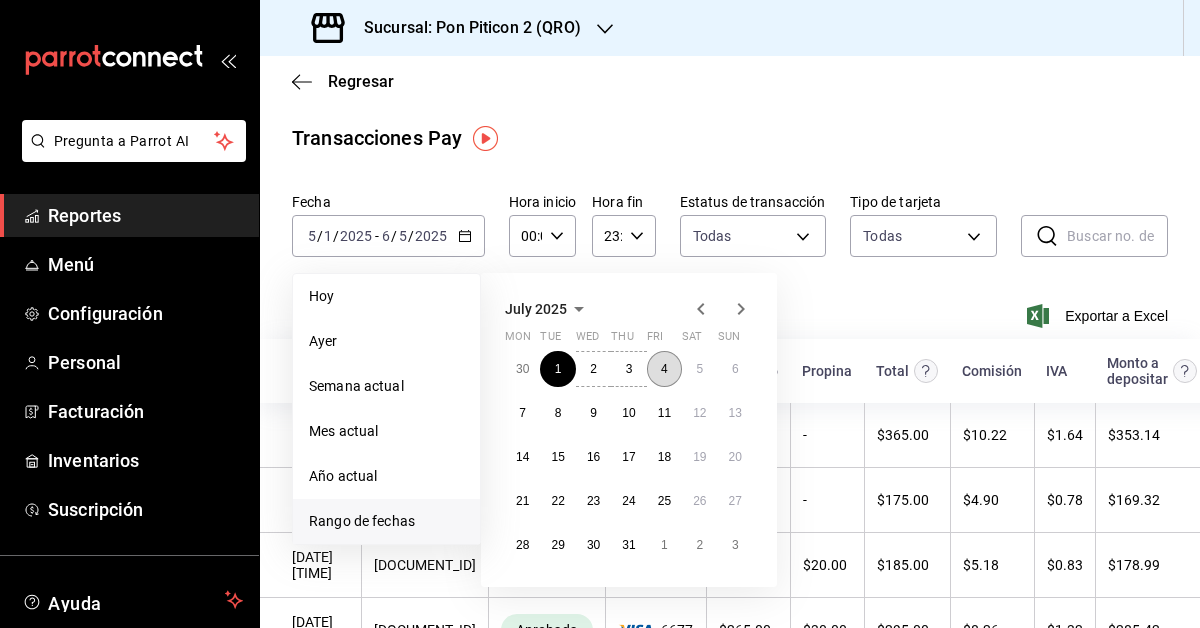 click on "4" at bounding box center (664, 369) 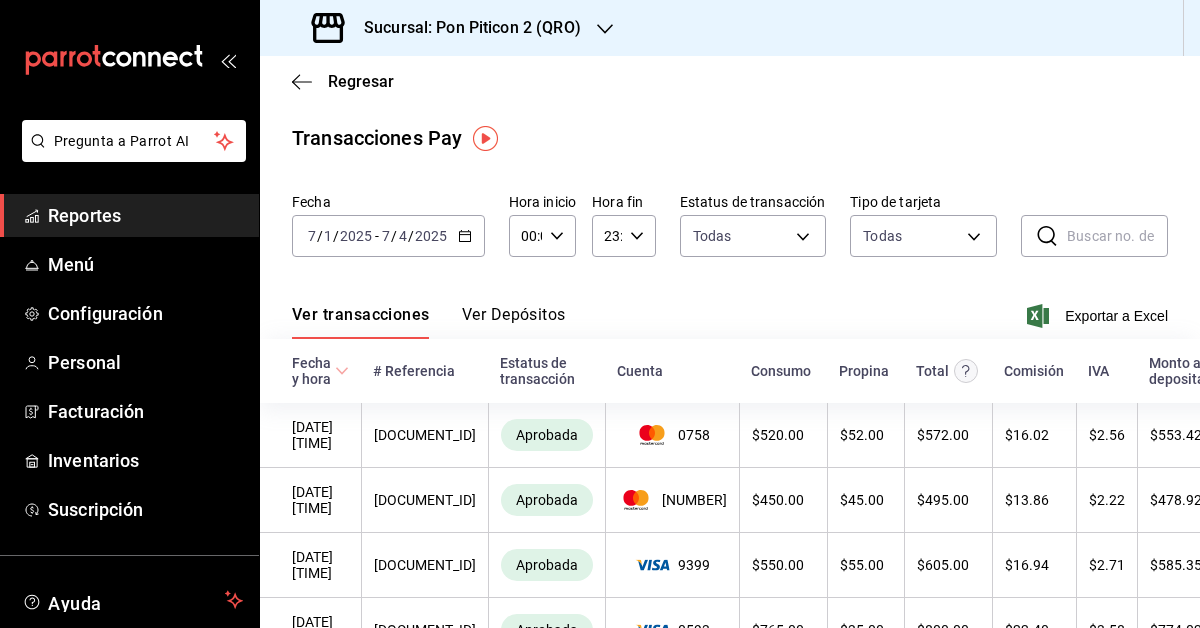 click on "Ver transacciones Ver Depósitos Exportar a Excel" at bounding box center (730, 310) 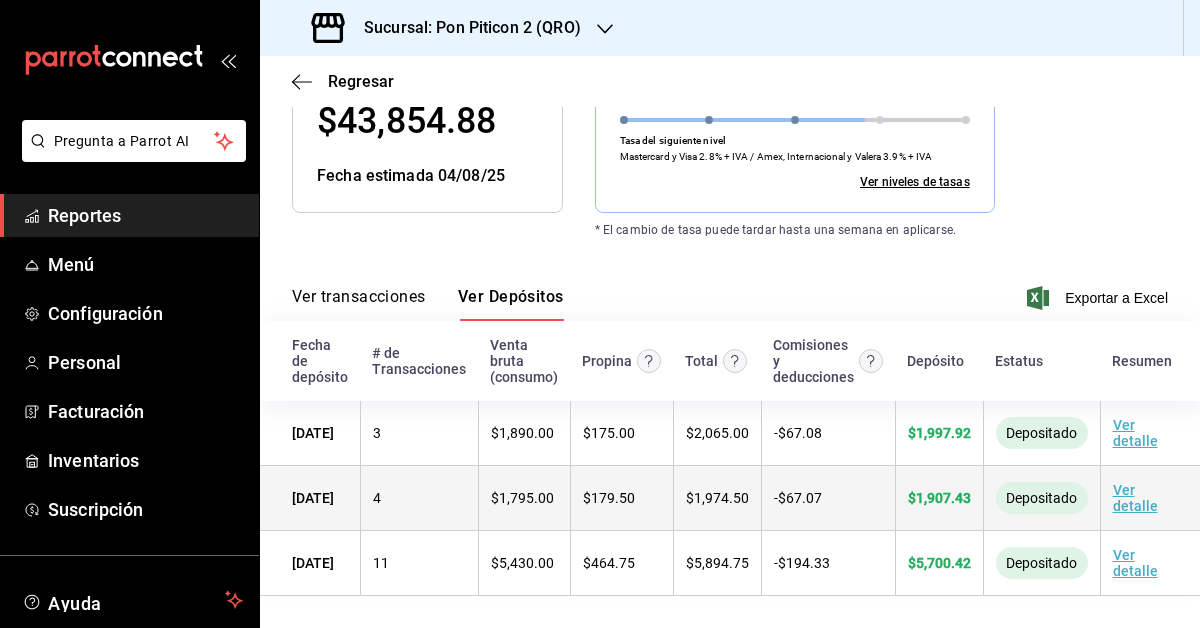 scroll, scrollTop: 0, scrollLeft: 0, axis: both 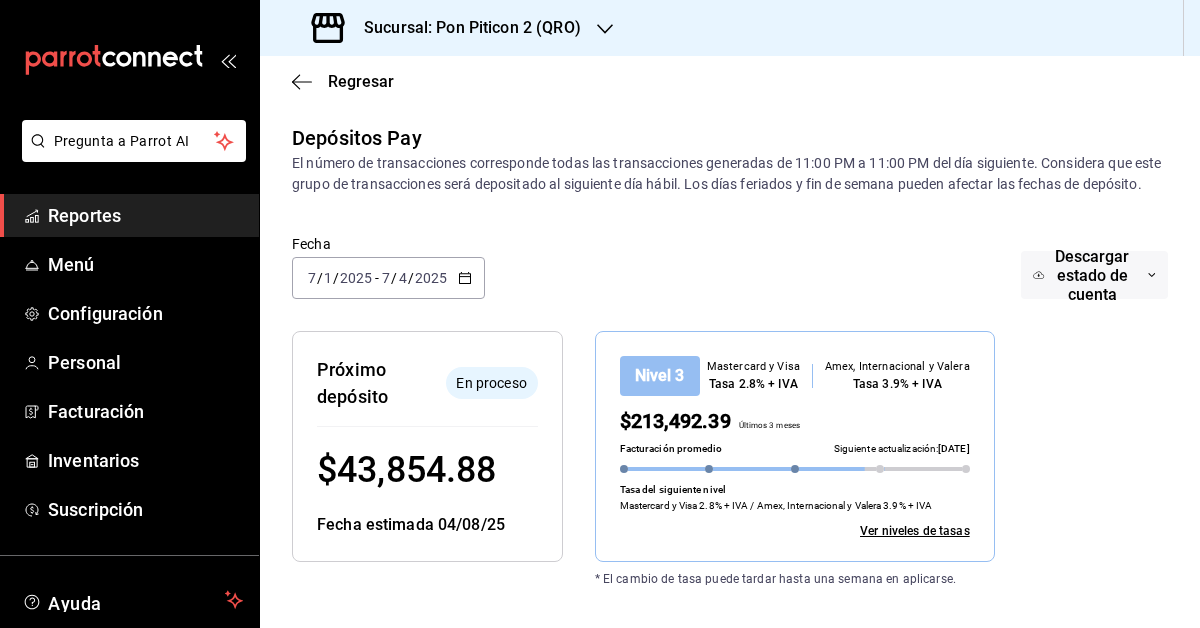 click on "Fecha [DATE] [DATE] - [DATE] [DATE] Descargar estado de cuenta" at bounding box center (730, 279) 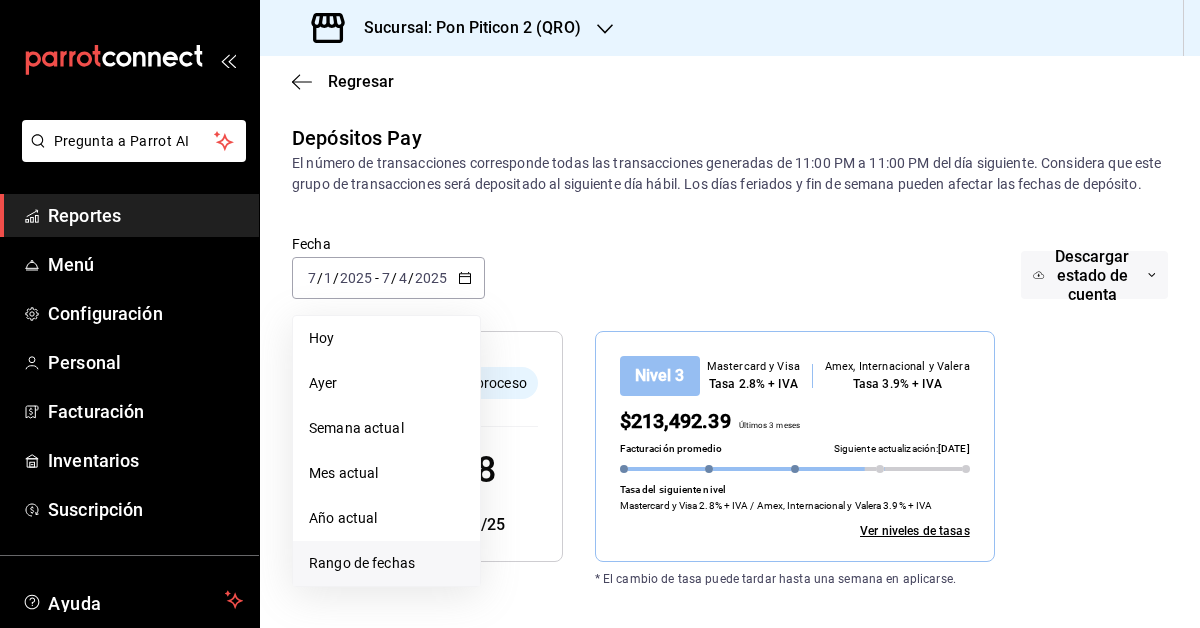 click on "Rango de fechas" at bounding box center [386, 563] 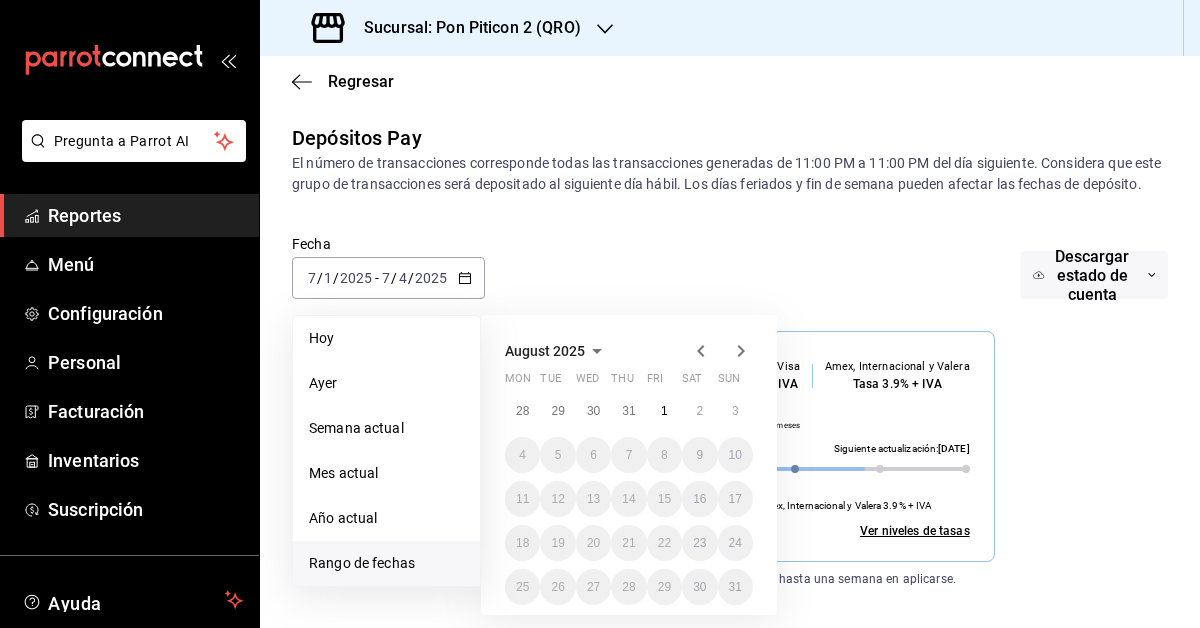 click on "[MONTH] [YEAR] Mon Tue Wed Thu Fri Sat Sun 28 29 30 31 1 2 3 4 5 6 7 8 9 10 11 12 13 14 15 16 17 18 19 20 21 22 23 24 25 26 27 28 29 30 31" at bounding box center (629, 465) 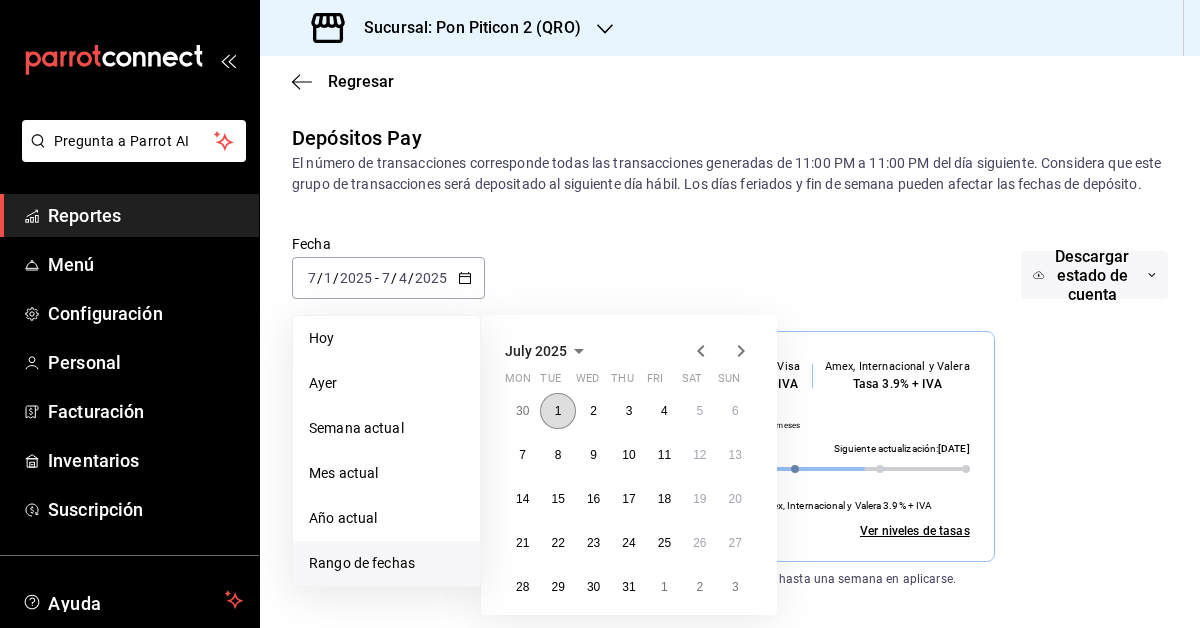 click on "1" at bounding box center (557, 411) 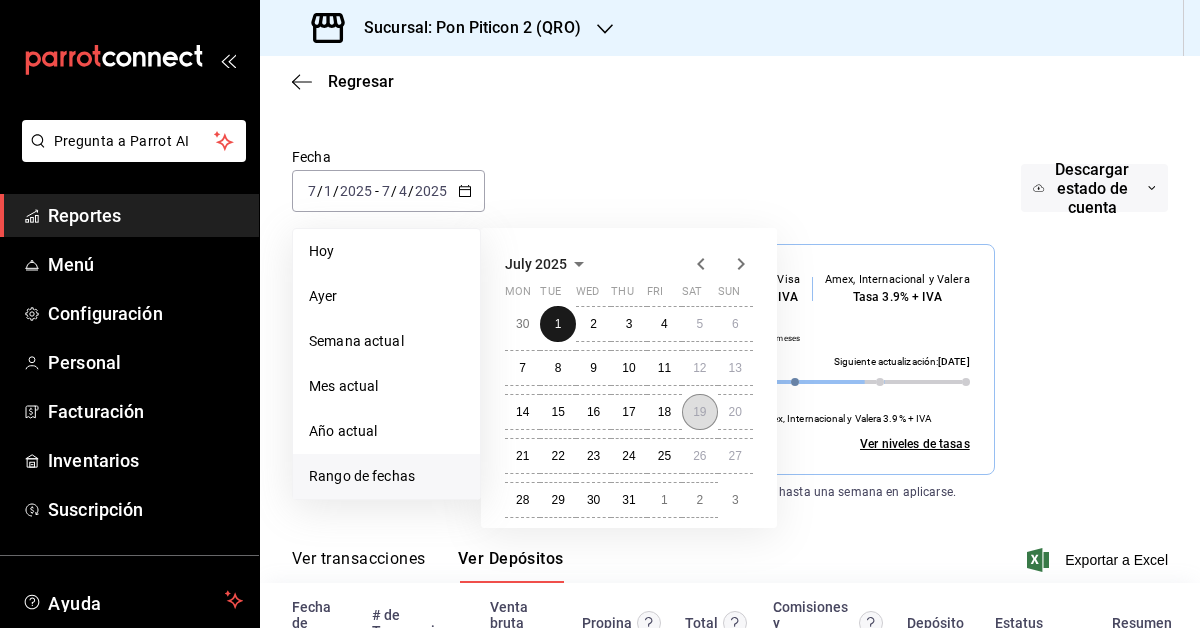 scroll, scrollTop: 120, scrollLeft: 0, axis: vertical 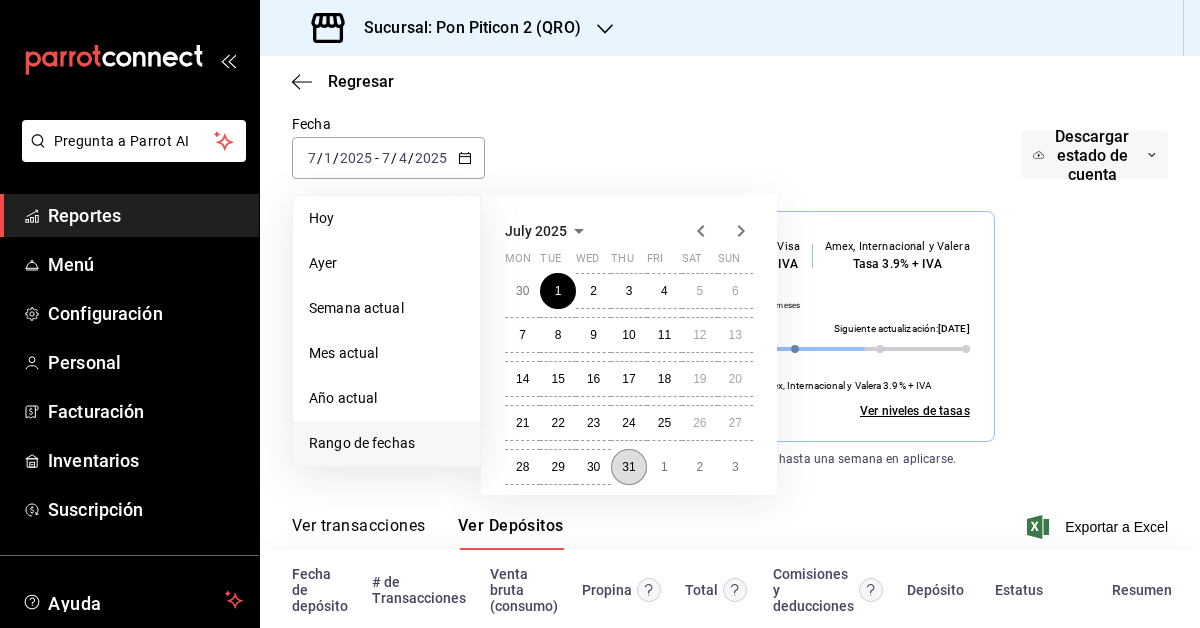 click on "31" at bounding box center (628, 467) 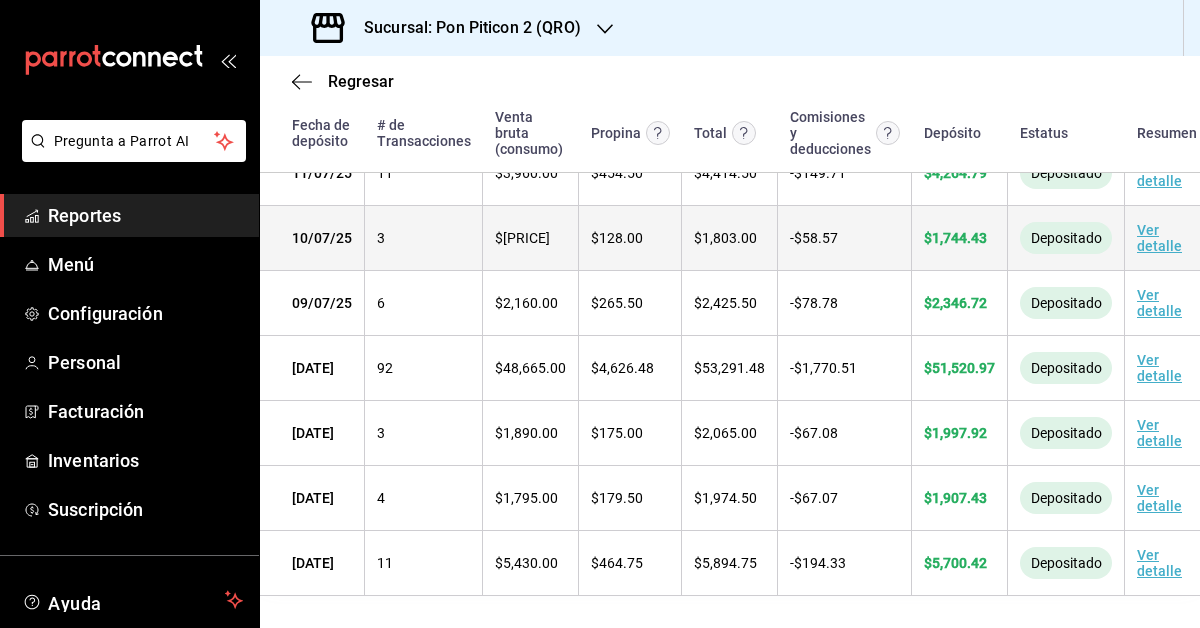 scroll, scrollTop: 0, scrollLeft: 0, axis: both 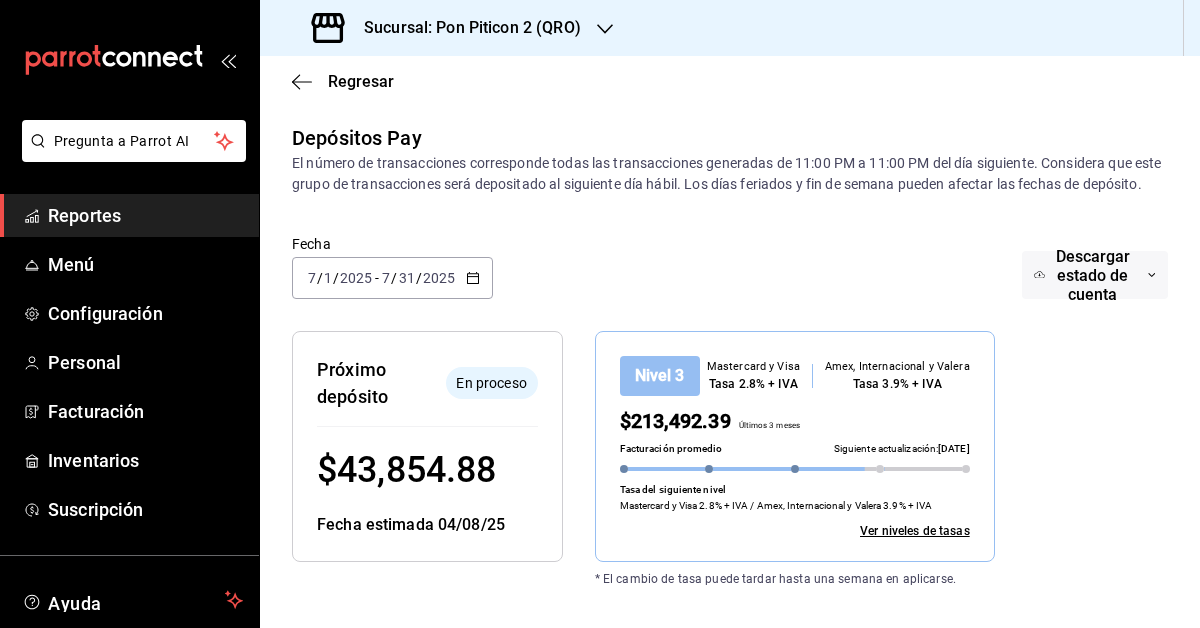 click on "Regresar" at bounding box center (730, 81) 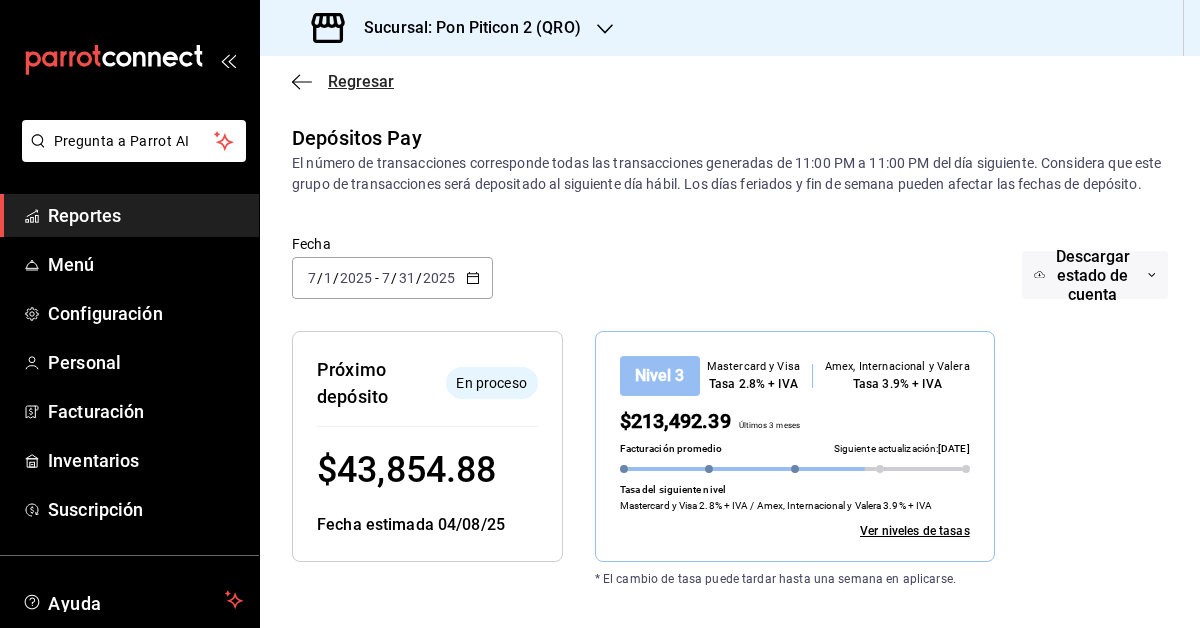 click 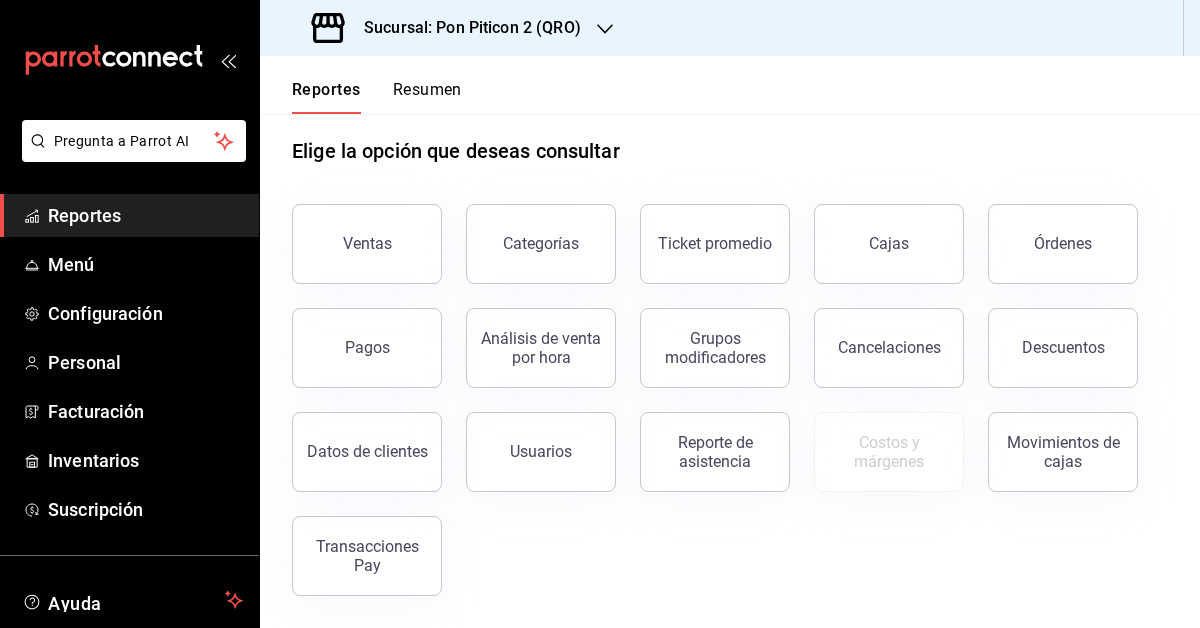 scroll, scrollTop: 0, scrollLeft: 0, axis: both 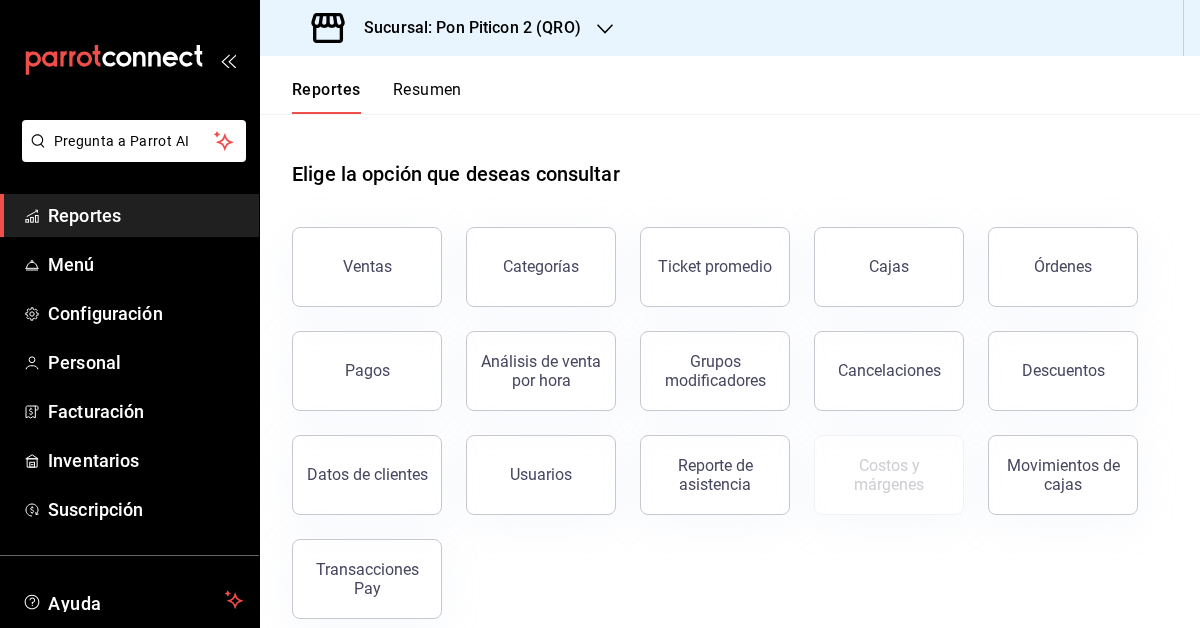 click on "Resumen" at bounding box center (427, 97) 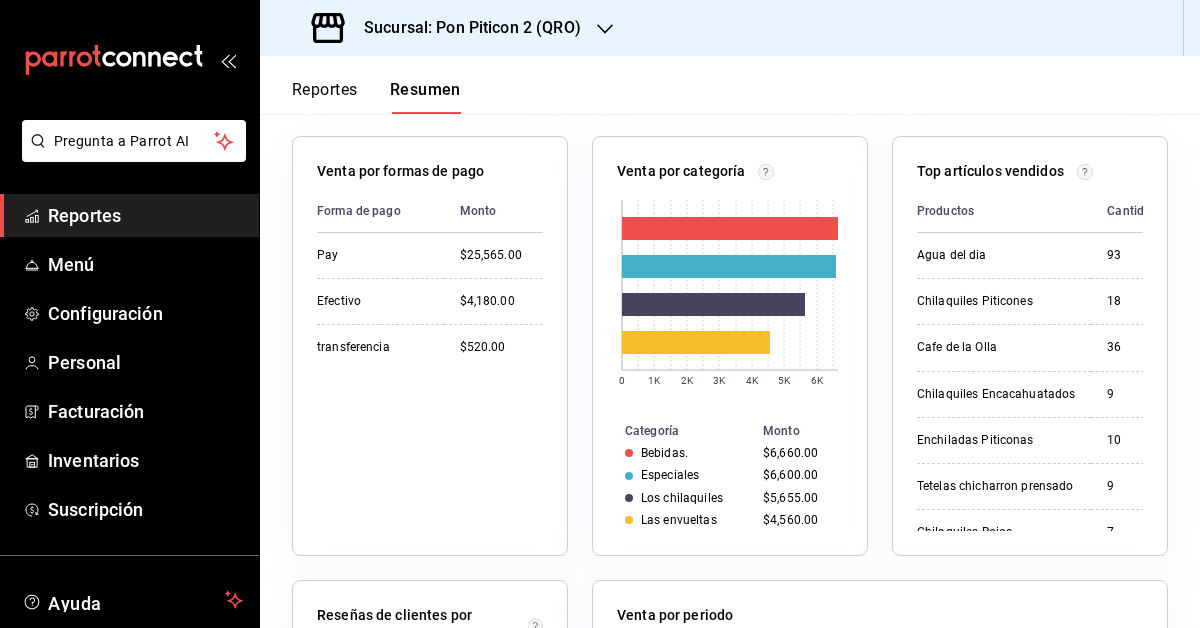 scroll, scrollTop: 0, scrollLeft: 0, axis: both 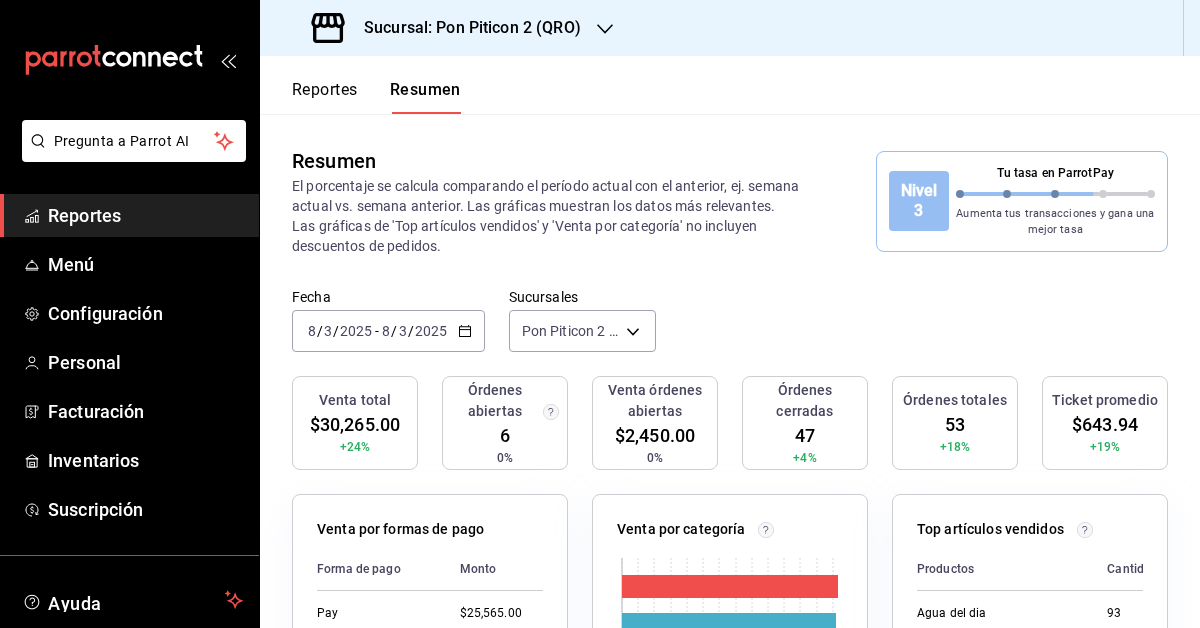click on "2025-08-03 8 / 3 / 2025 - 2025-08-03 8 / 3 / 2025" at bounding box center (388, 331) 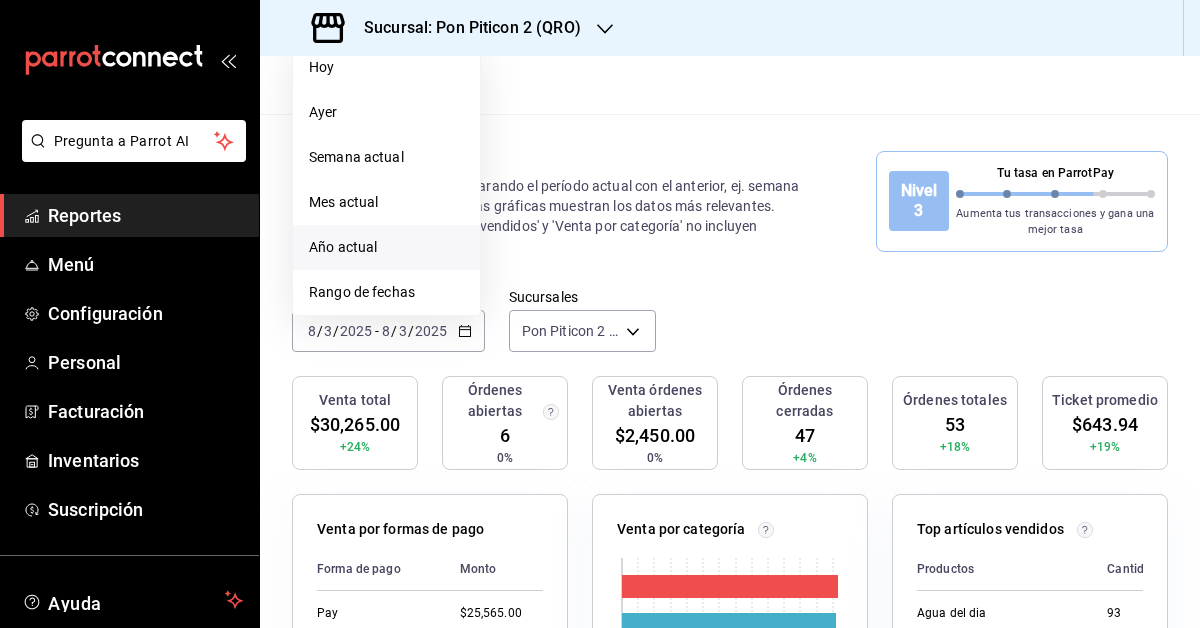 click on "Año actual" at bounding box center [386, 247] 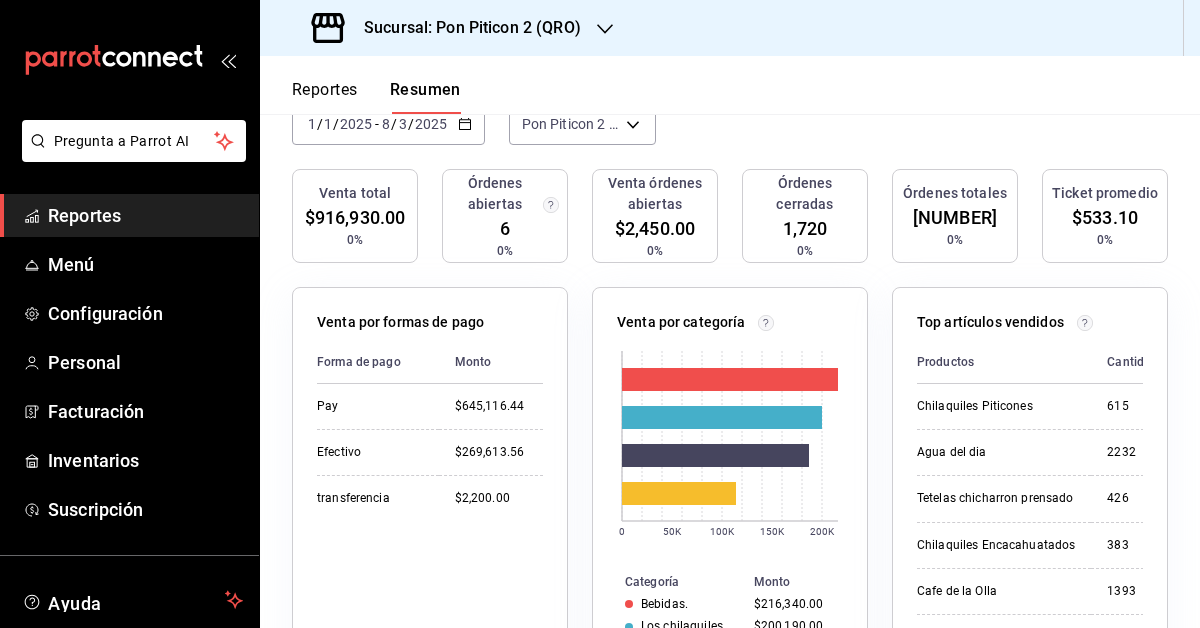 scroll, scrollTop: 206, scrollLeft: 0, axis: vertical 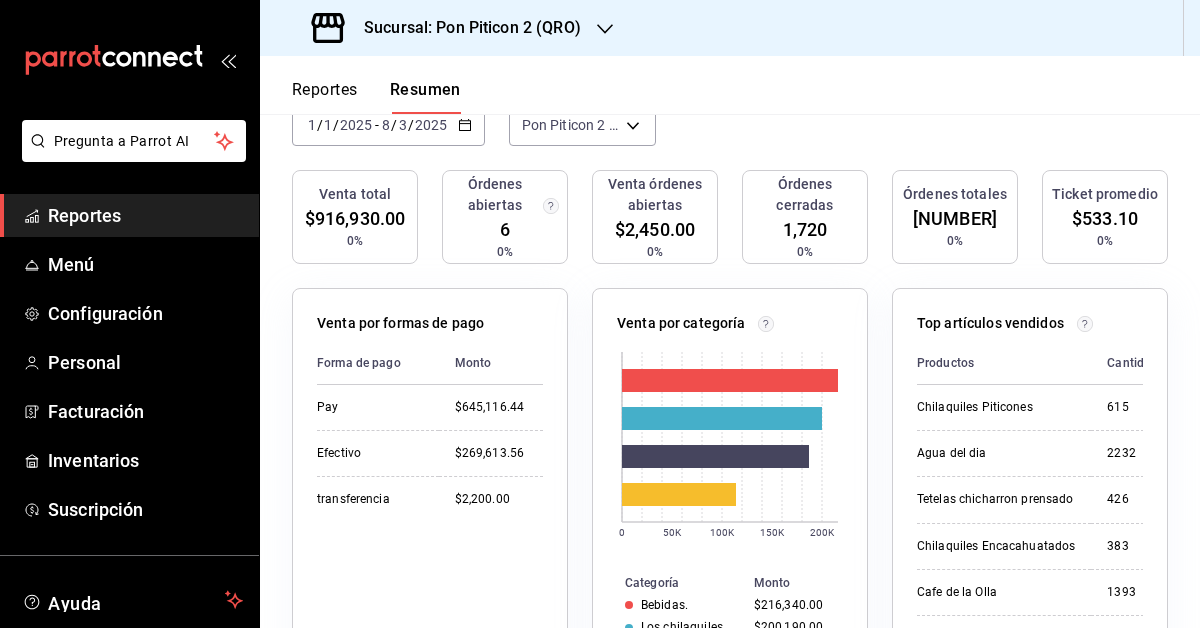 click on "Fecha [DATE] [DATE] - [DATE] [DATE] Sucursales Pon Piticon 2 (QRO) [object Object]" at bounding box center (730, 126) 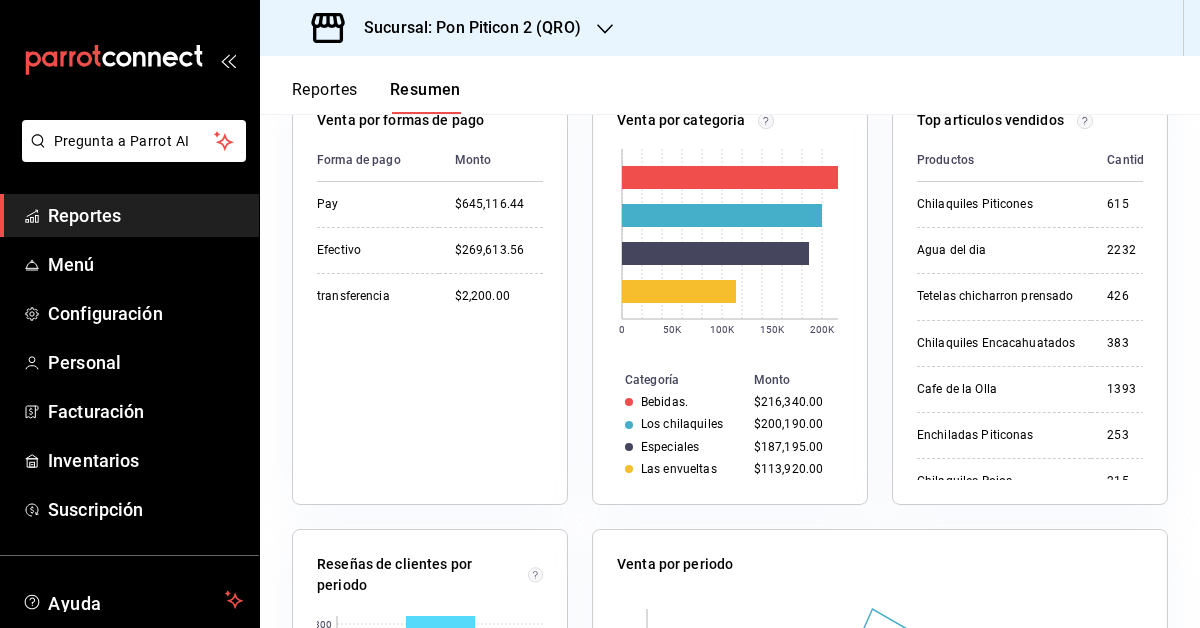 scroll, scrollTop: 0, scrollLeft: 0, axis: both 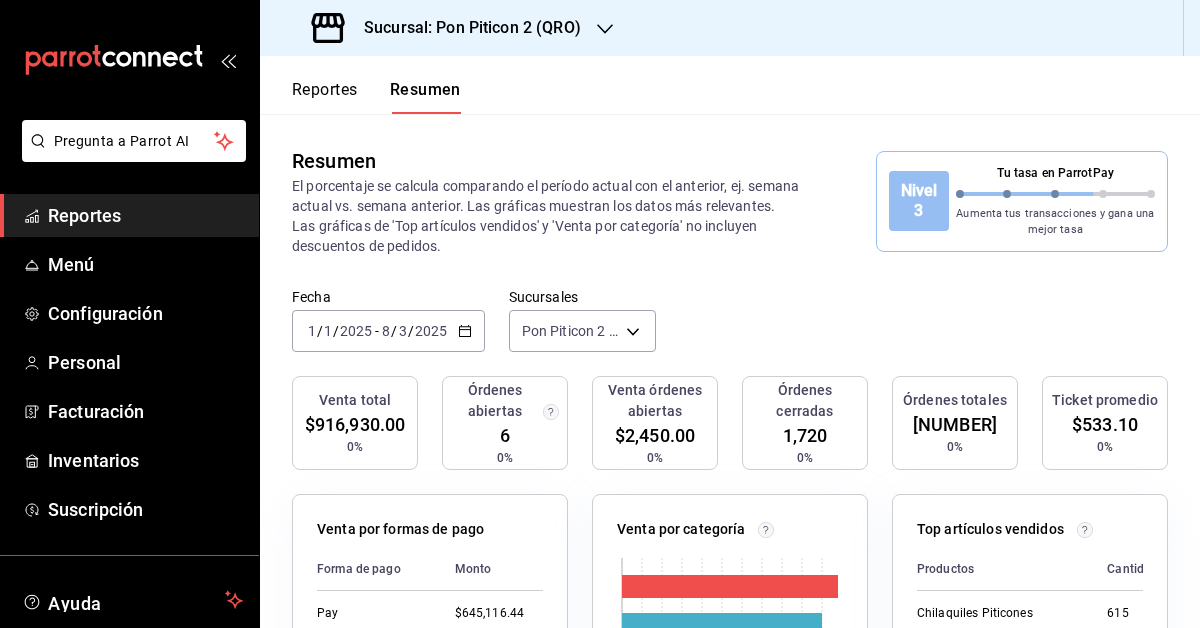 click on "Reportes" at bounding box center [325, 97] 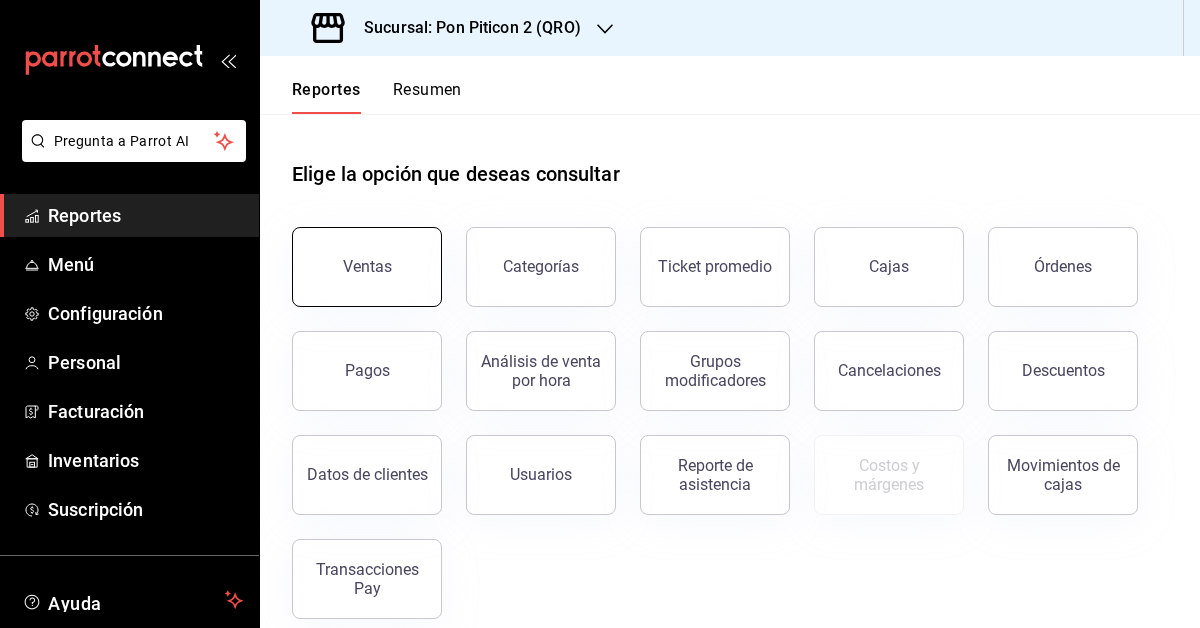 click on "Ventas" at bounding box center [367, 267] 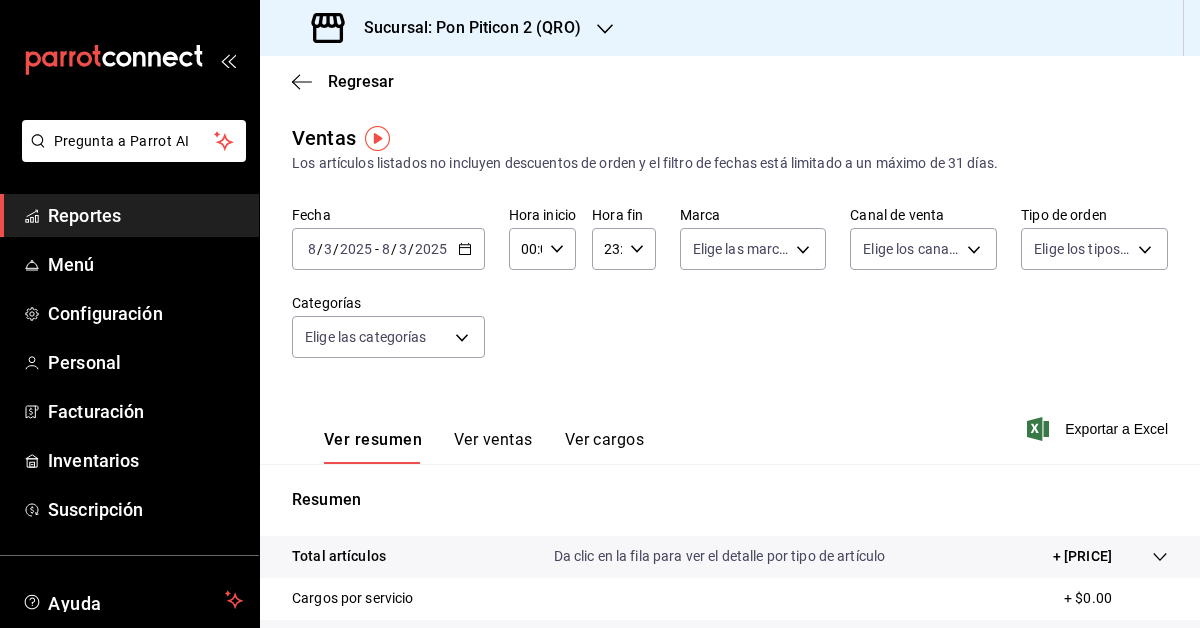 click on "2025" at bounding box center (431, 249) 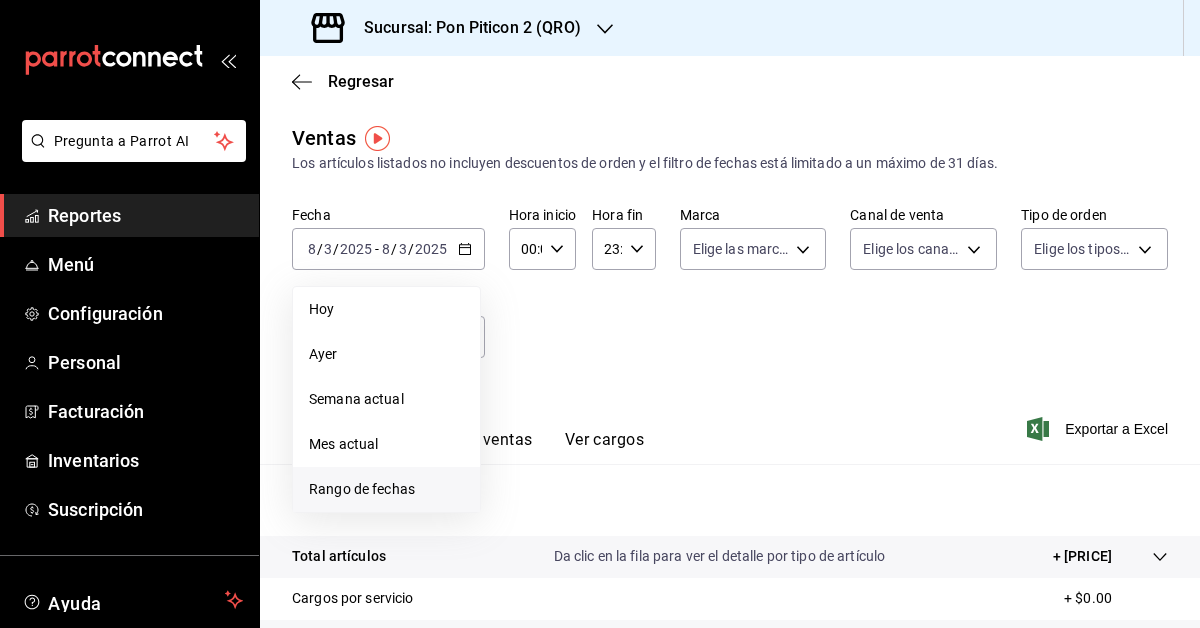 click on "Rango de fechas" at bounding box center (386, 489) 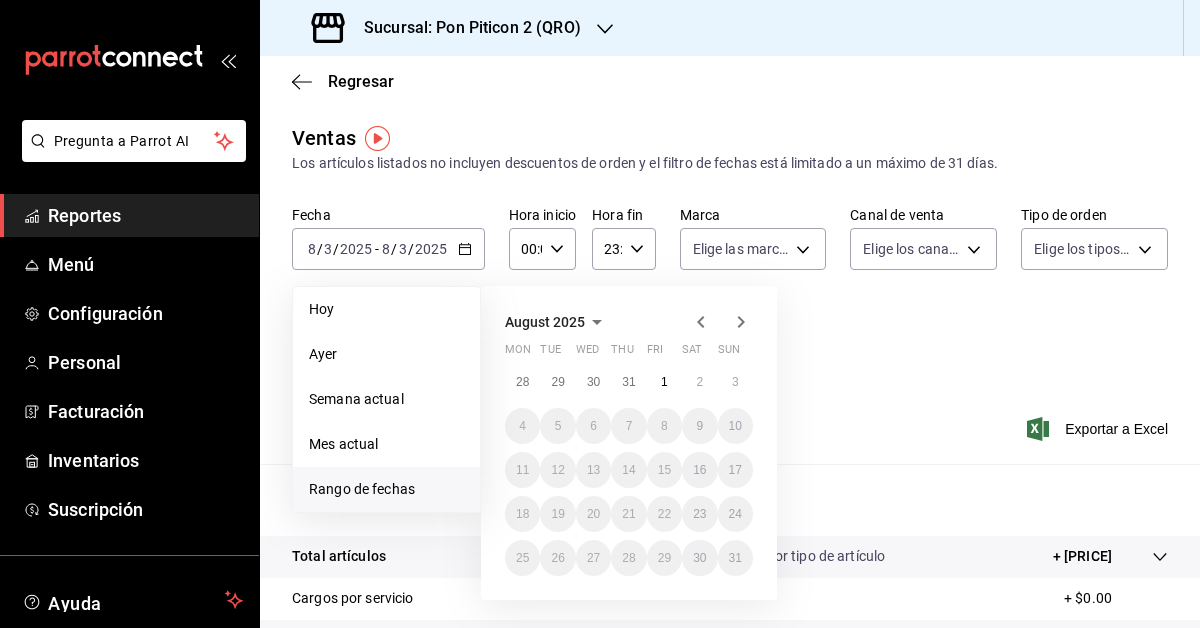 click 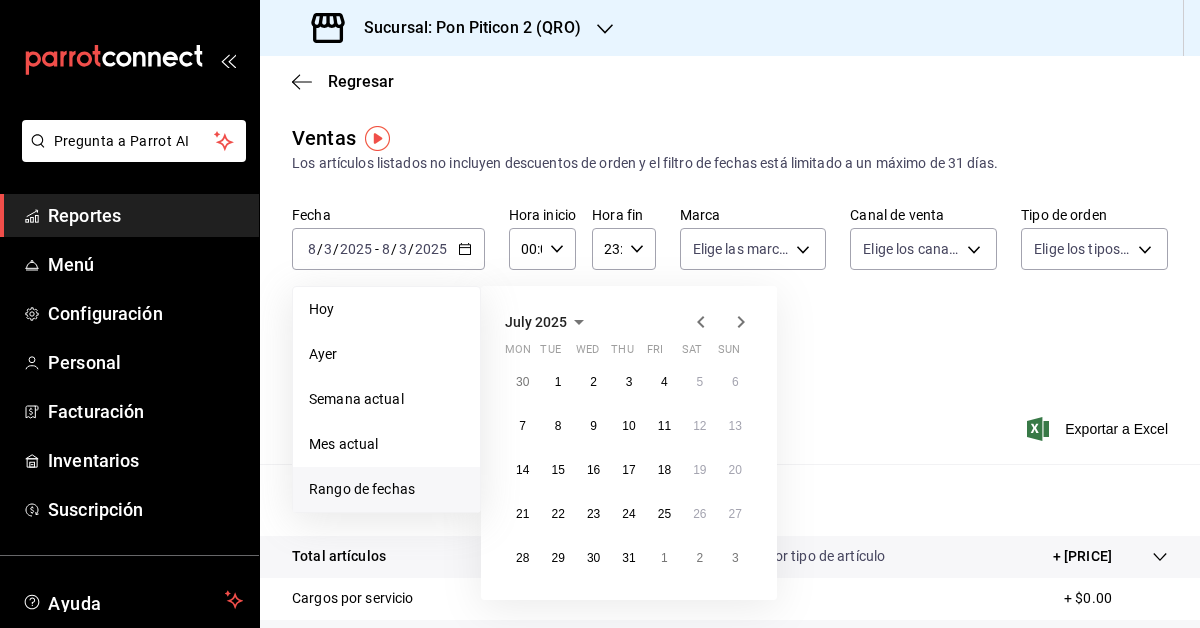click 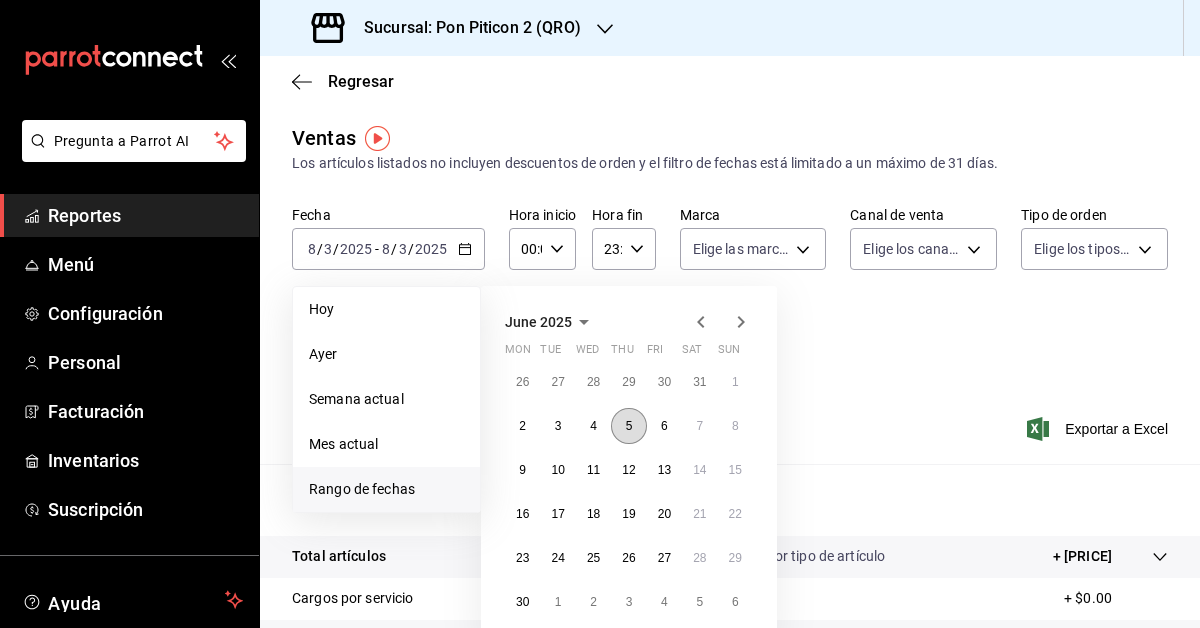 click on "5" at bounding box center [628, 426] 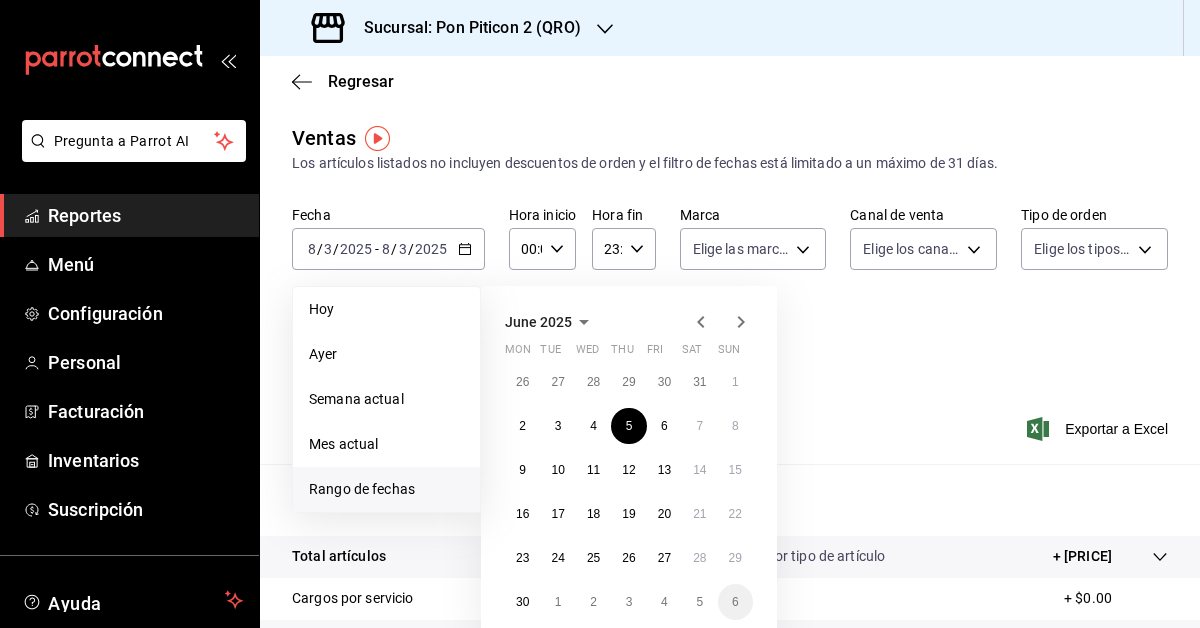 click 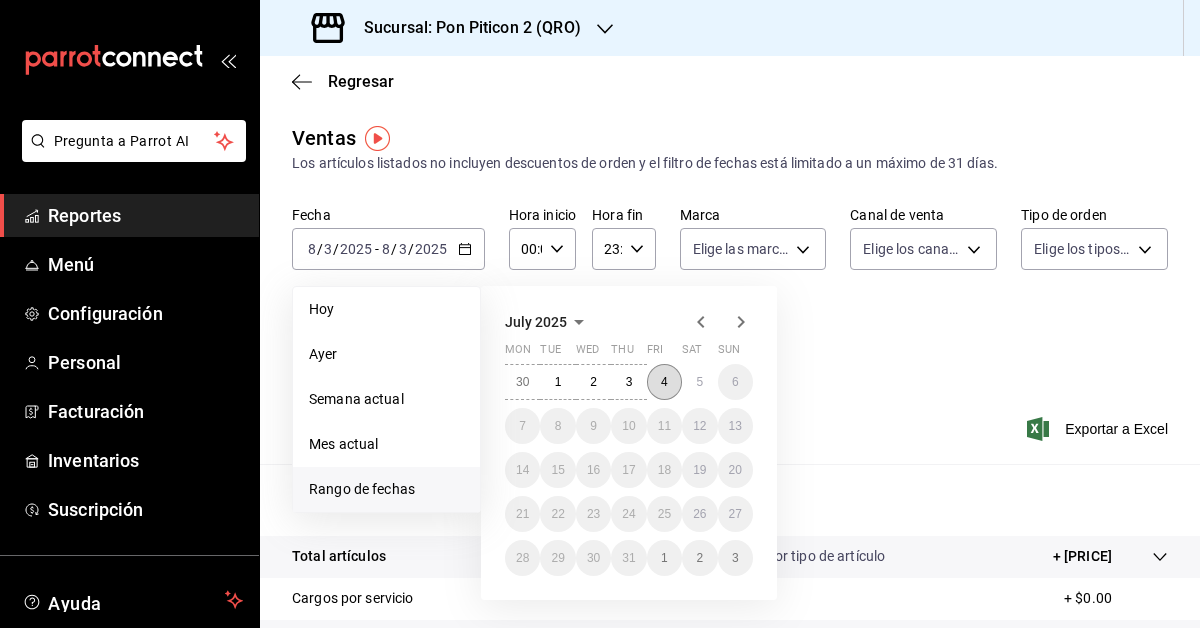 click on "4" at bounding box center (664, 382) 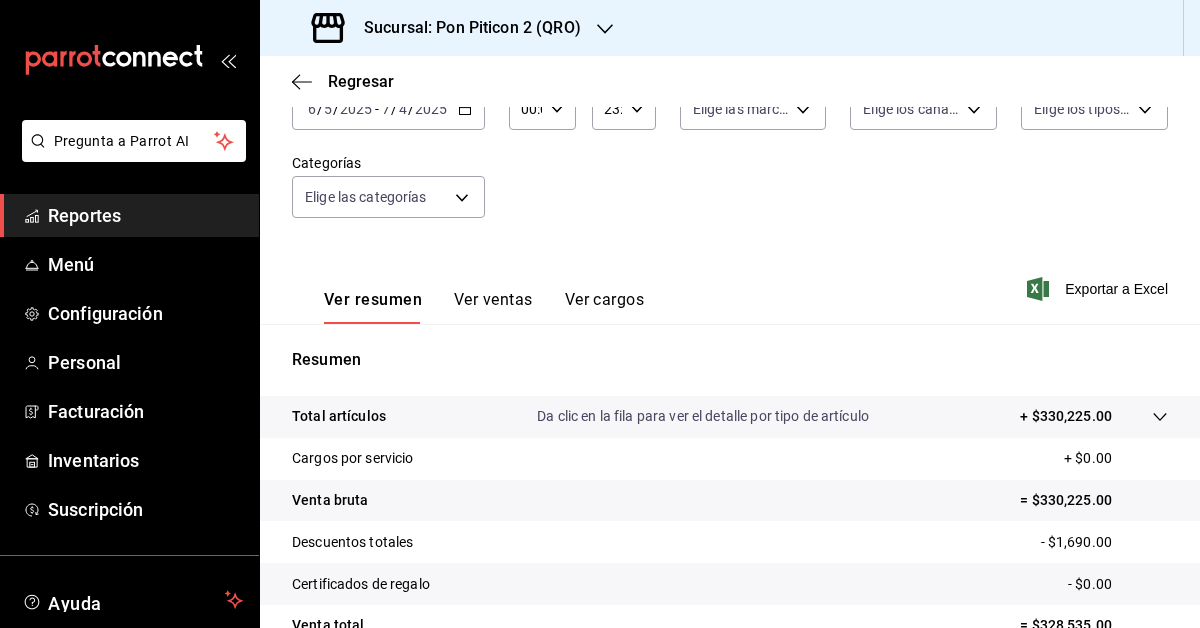 scroll, scrollTop: 0, scrollLeft: 0, axis: both 